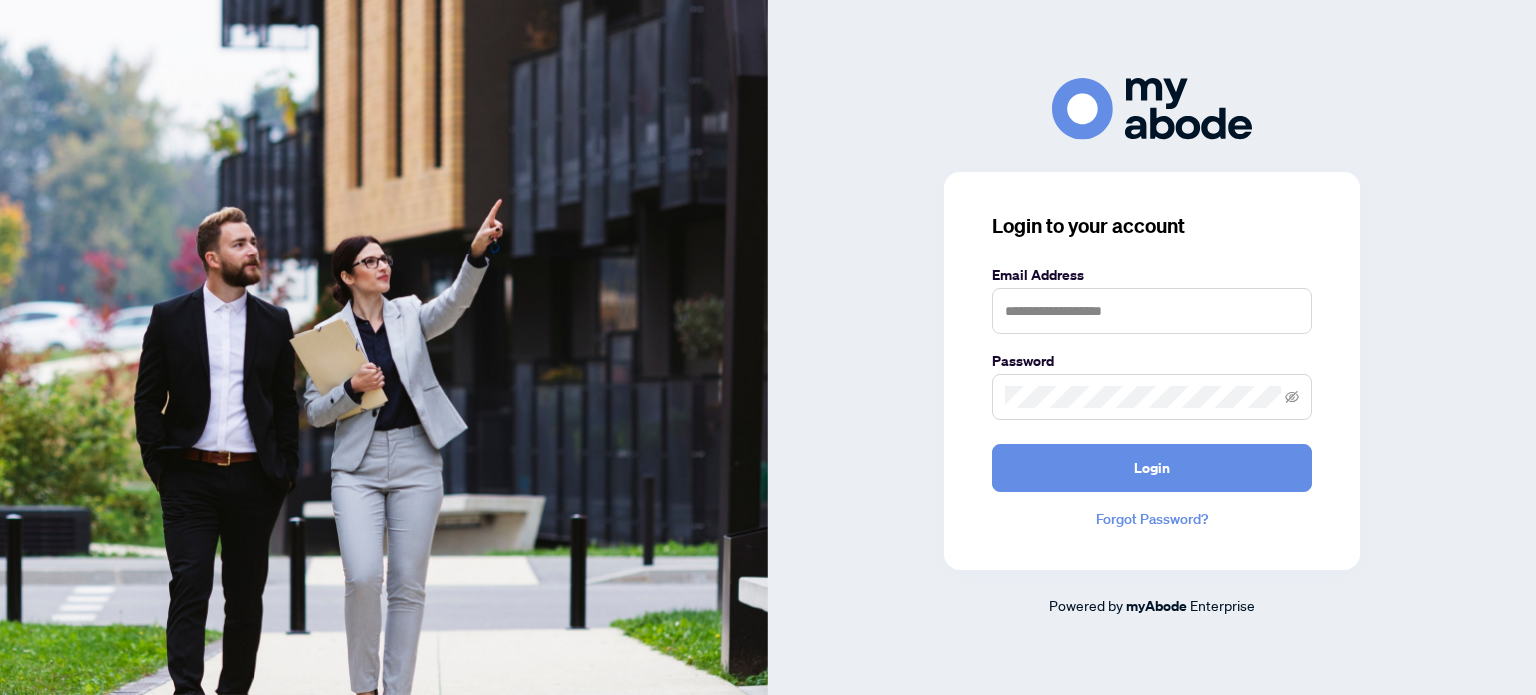 scroll, scrollTop: 0, scrollLeft: 0, axis: both 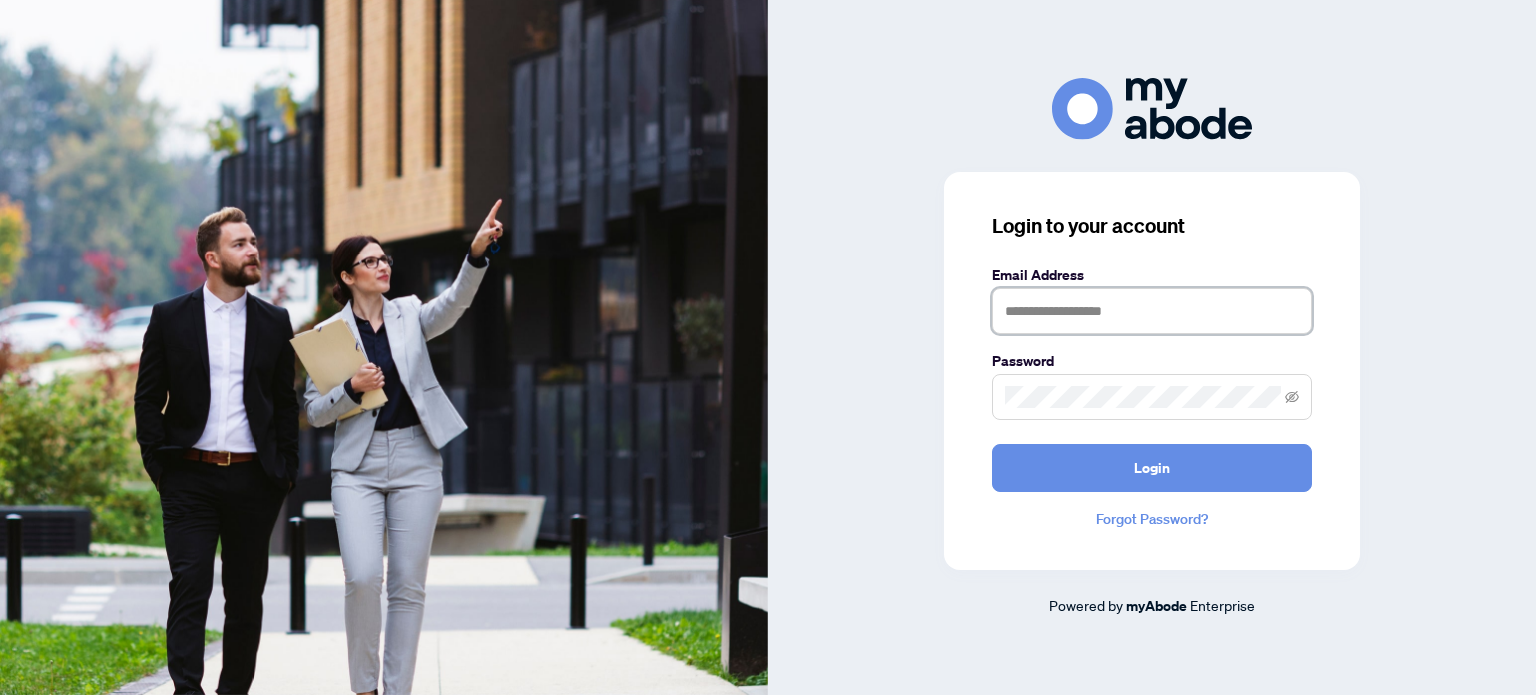 click at bounding box center (1152, 311) 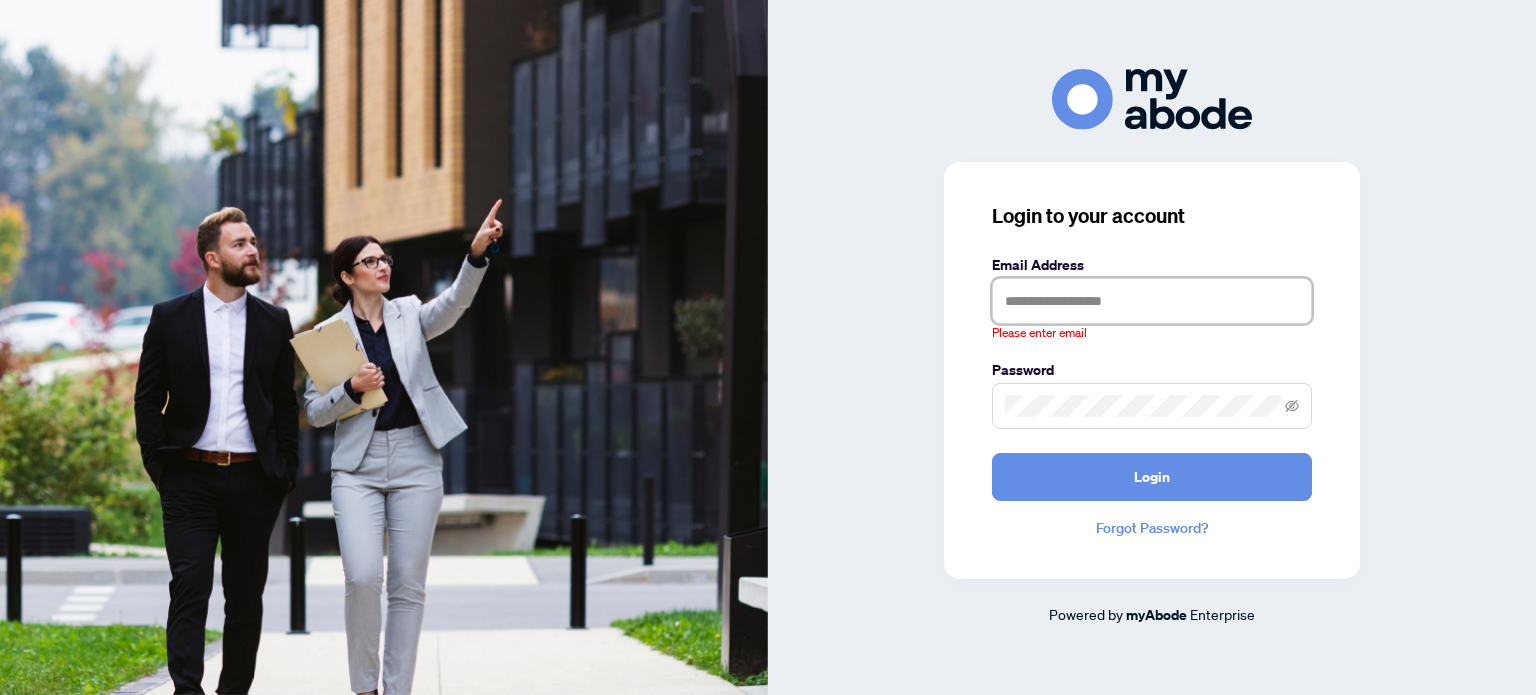 type on "**********" 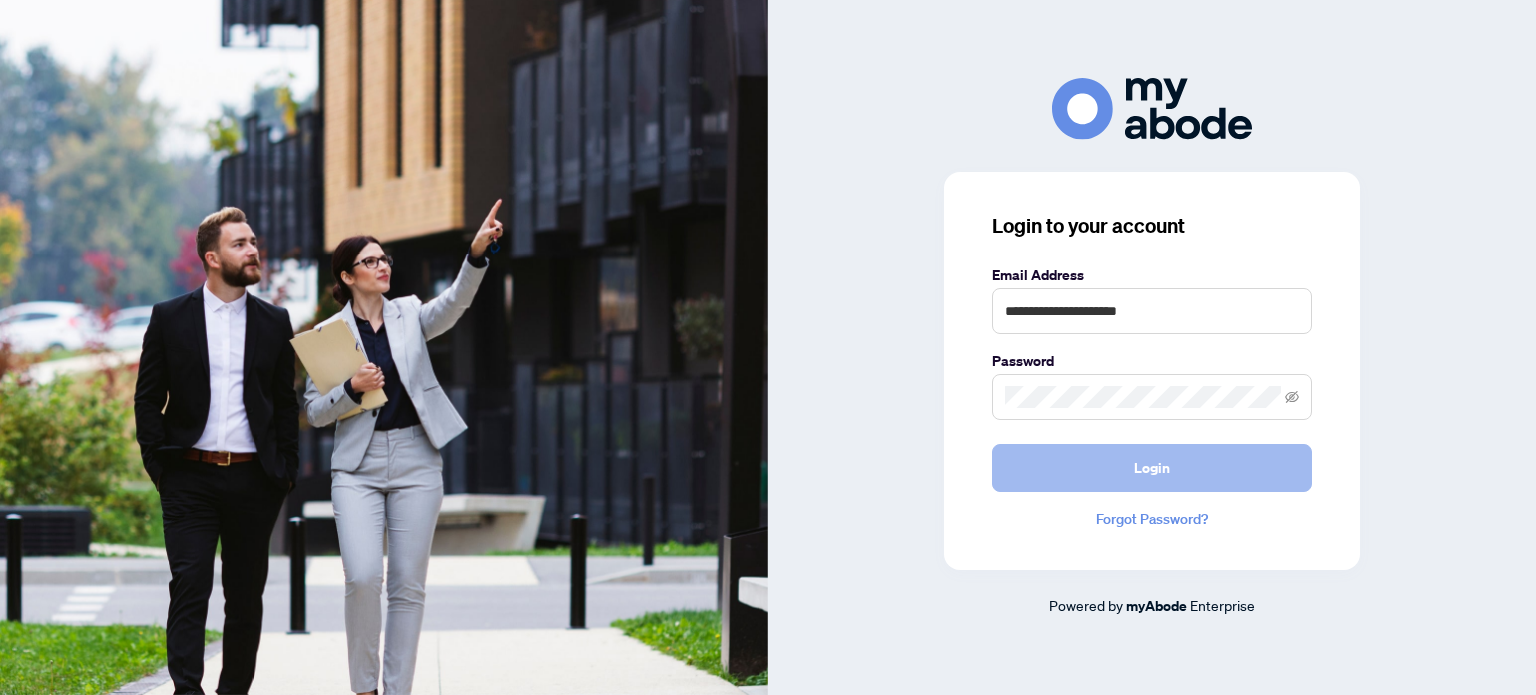 click on "Login" at bounding box center [1152, 468] 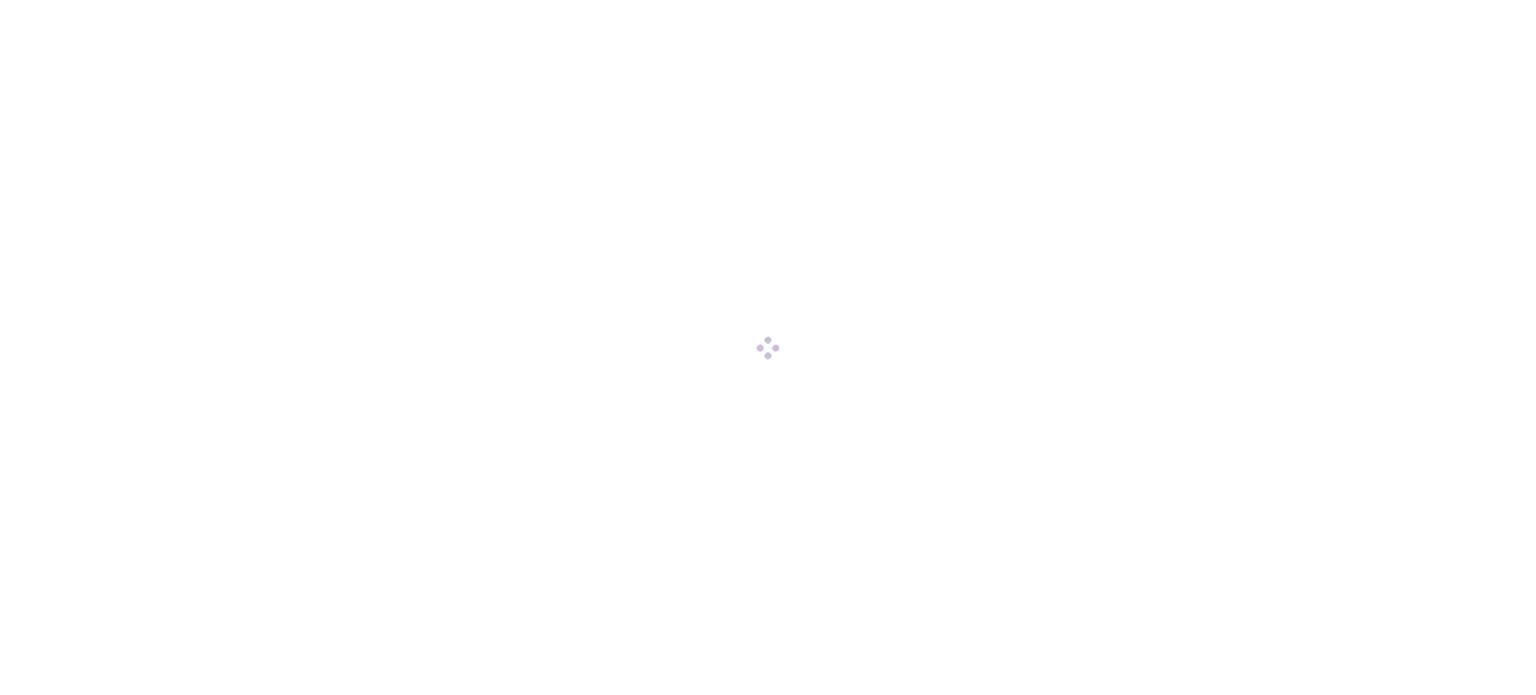 scroll, scrollTop: 0, scrollLeft: 0, axis: both 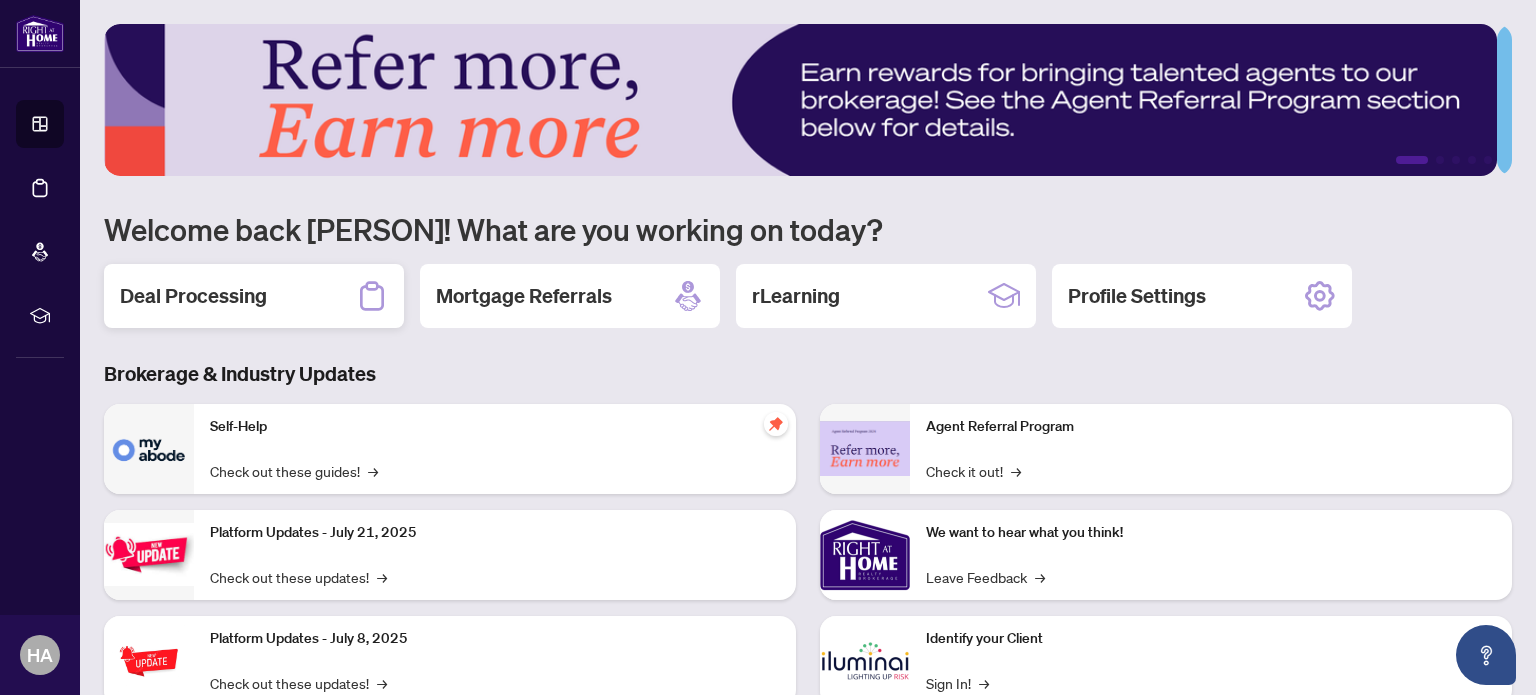 click on "Deal Processing" at bounding box center (193, 296) 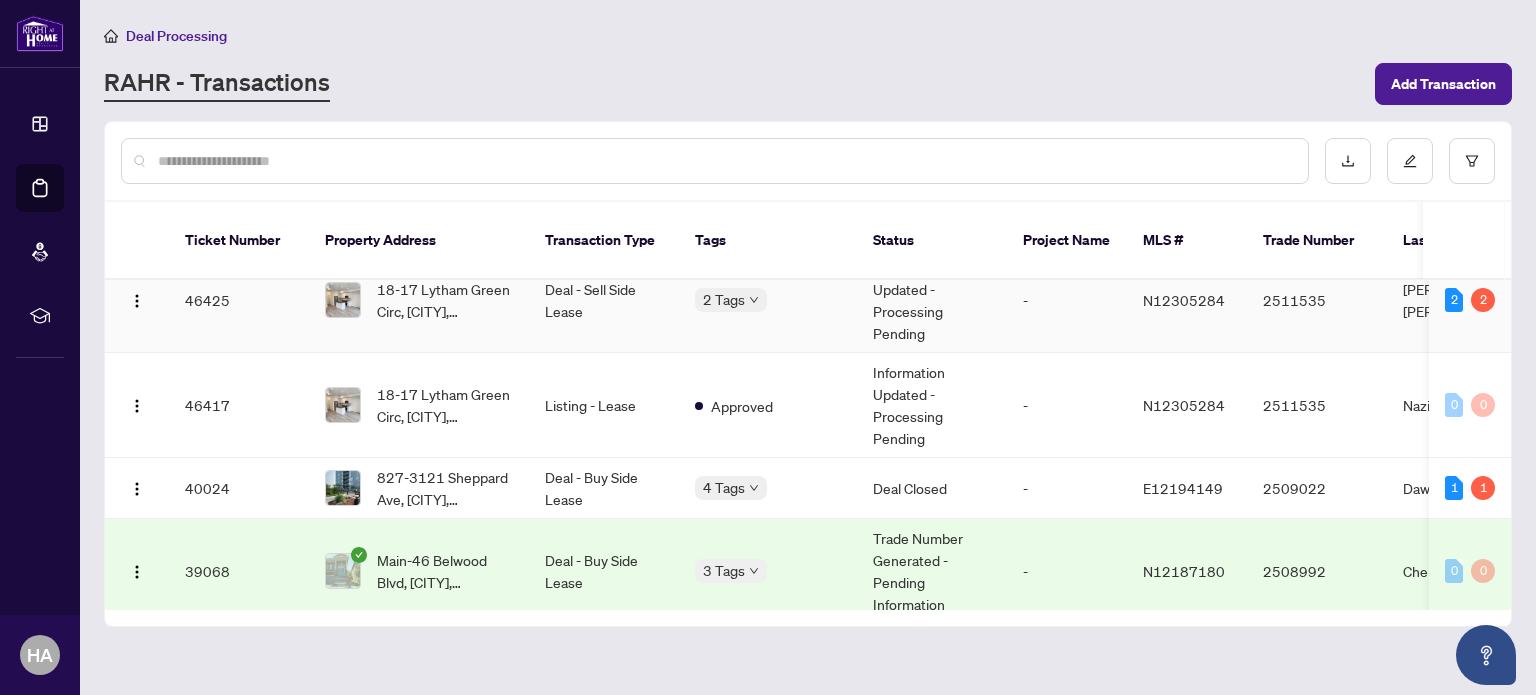 scroll, scrollTop: 0, scrollLeft: 0, axis: both 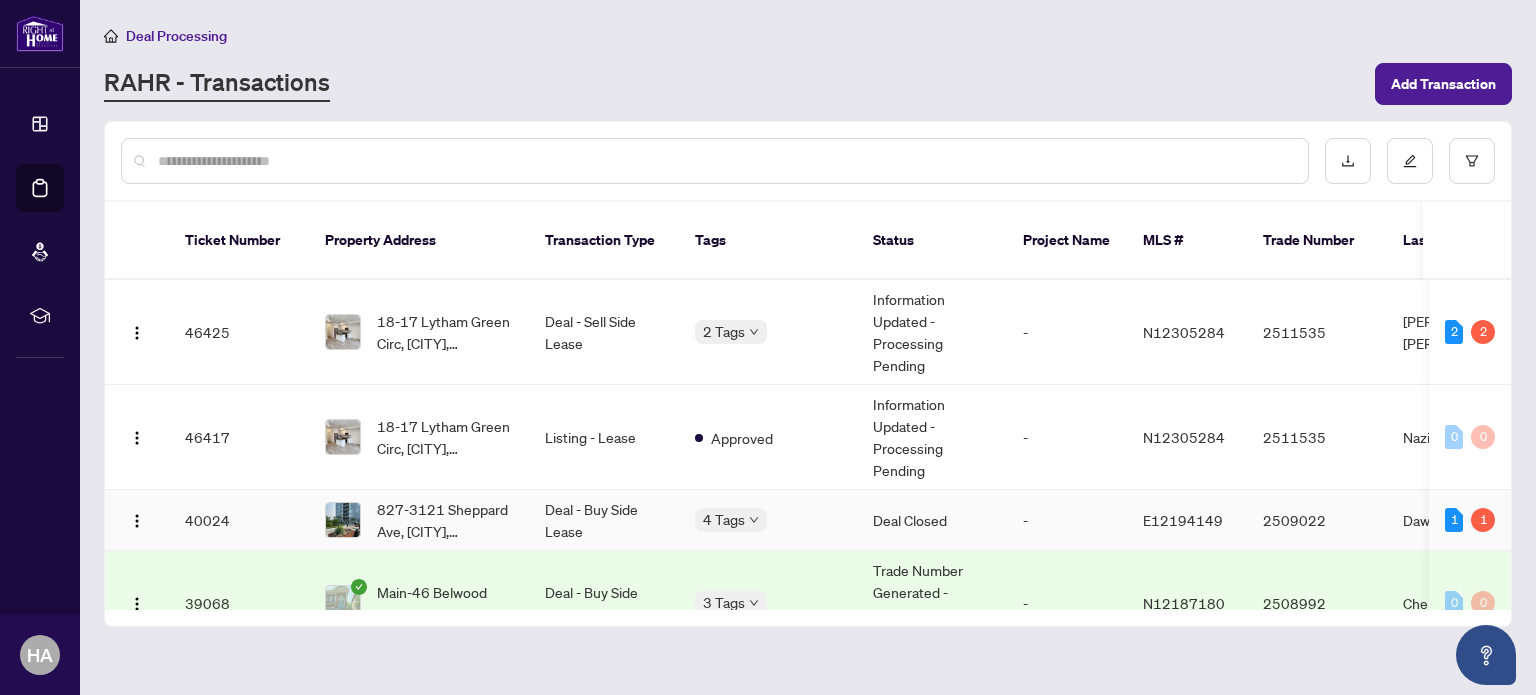 click on "2509022" at bounding box center (1317, 520) 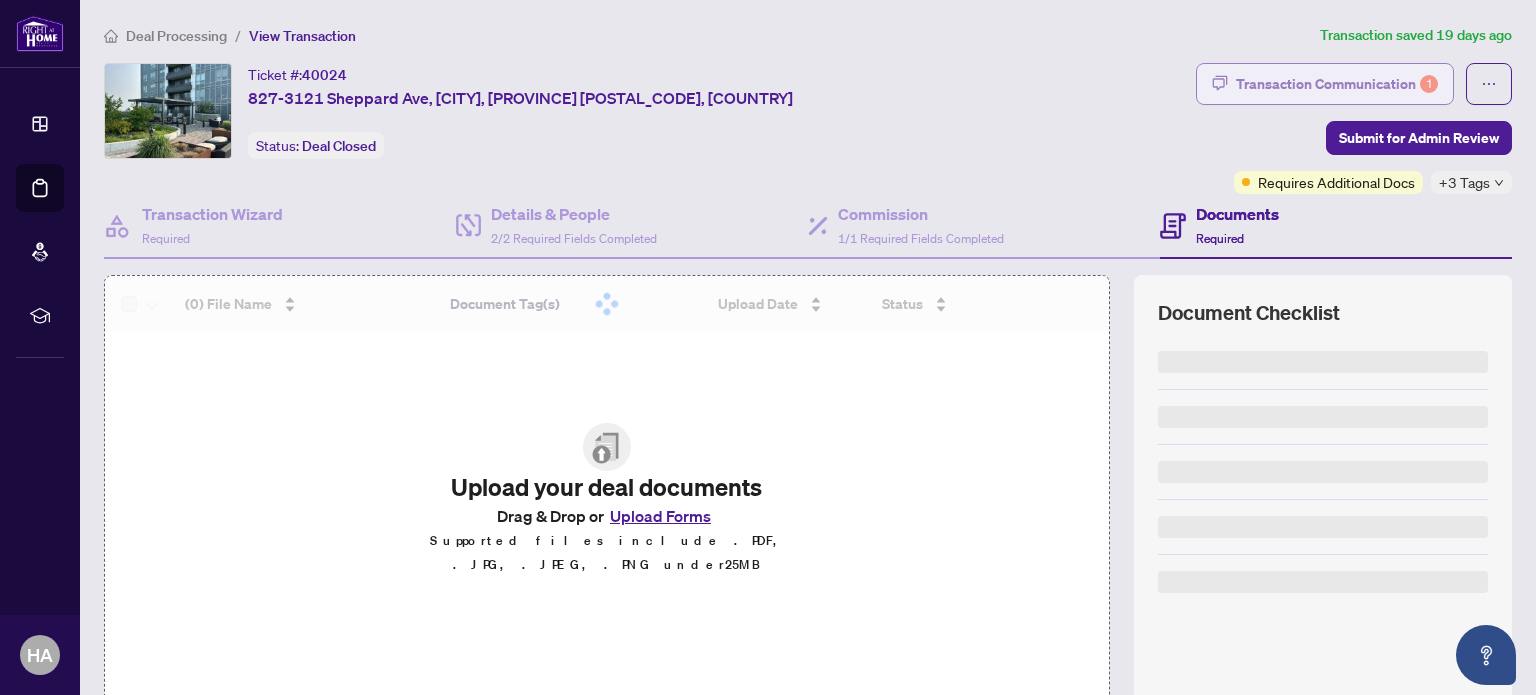 click on "Transaction Communication 1" at bounding box center (1337, 84) 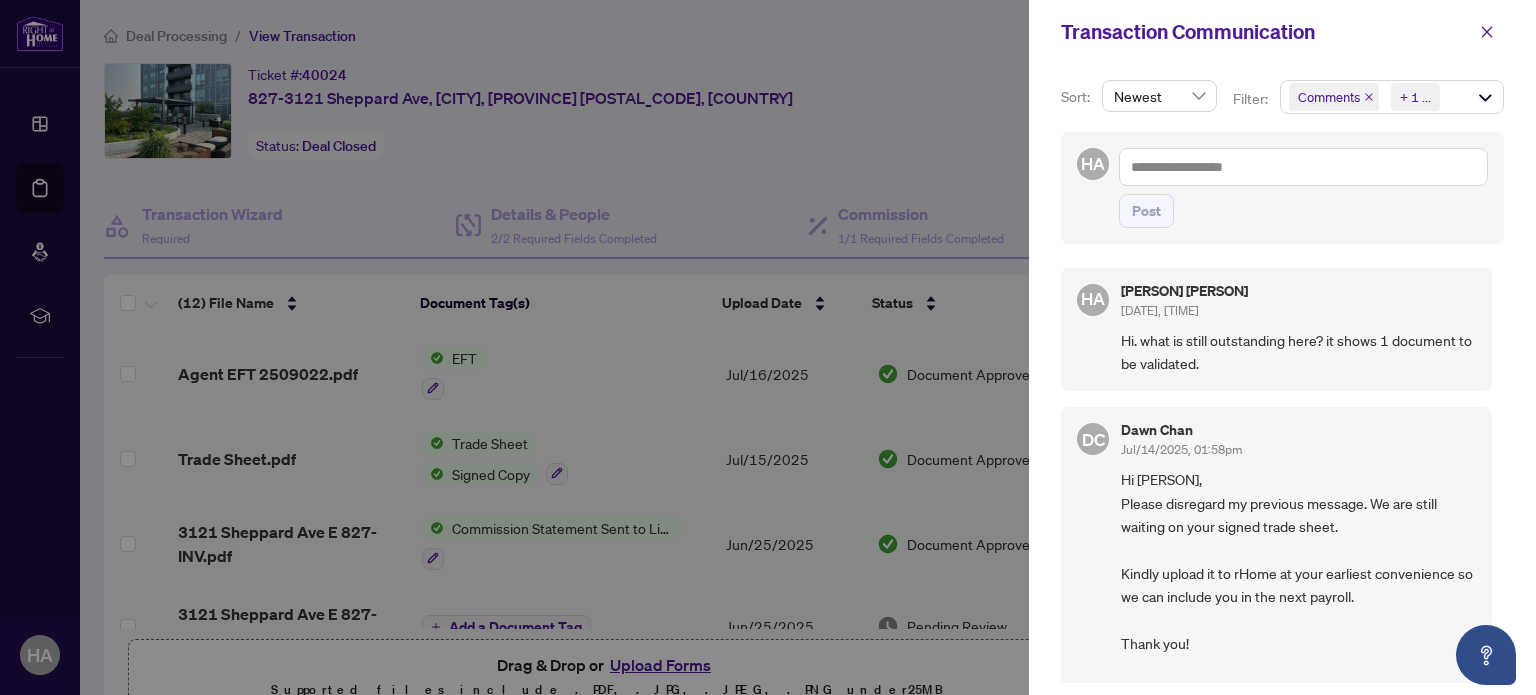 click on "Comments Requirements + 1 ..." at bounding box center (1392, 97) 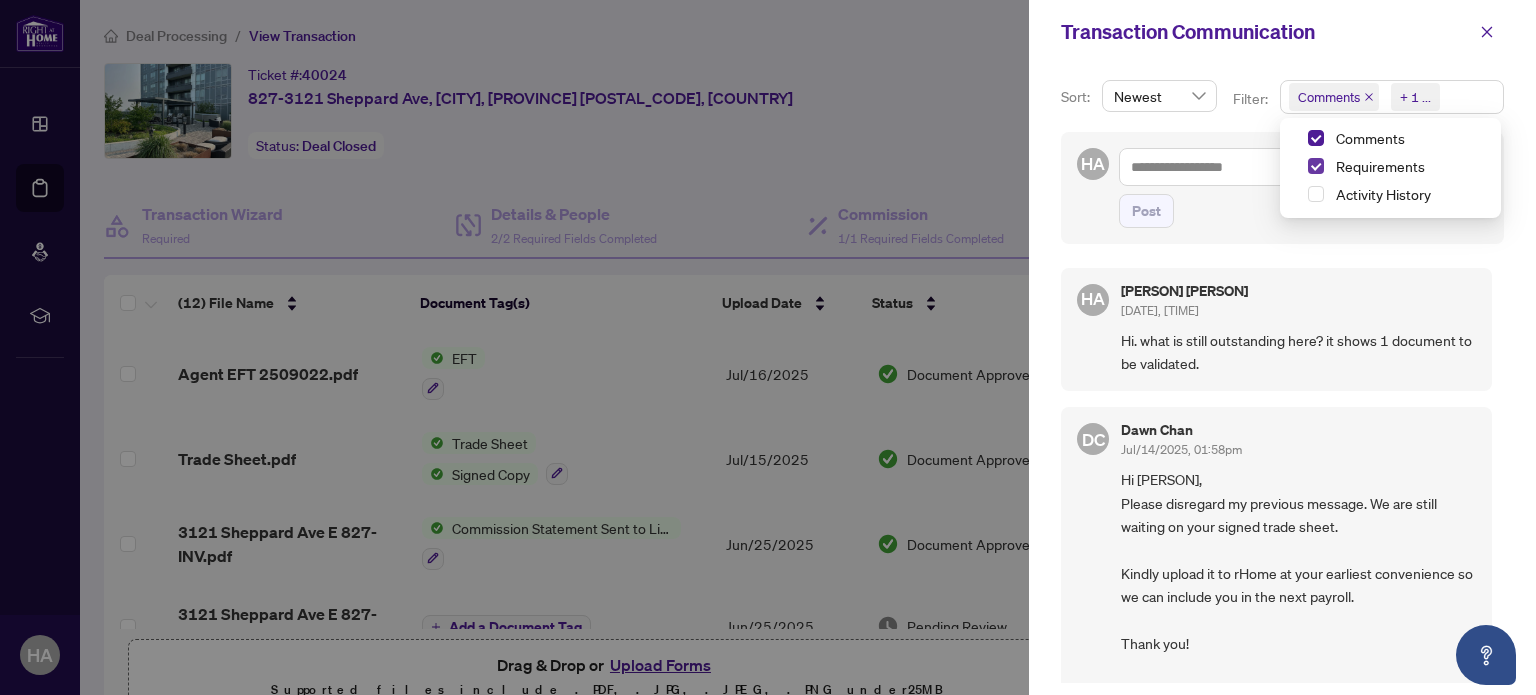 click at bounding box center [1316, 166] 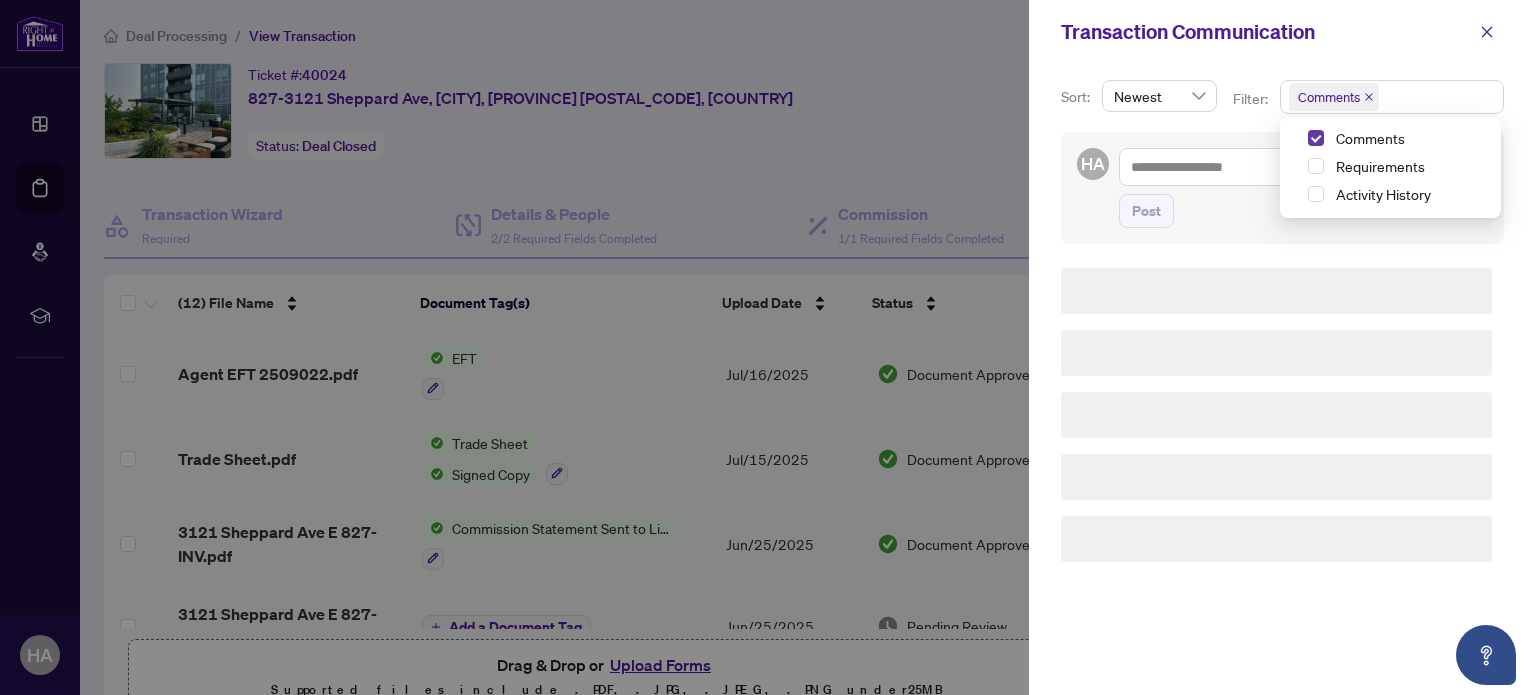 click at bounding box center (1316, 138) 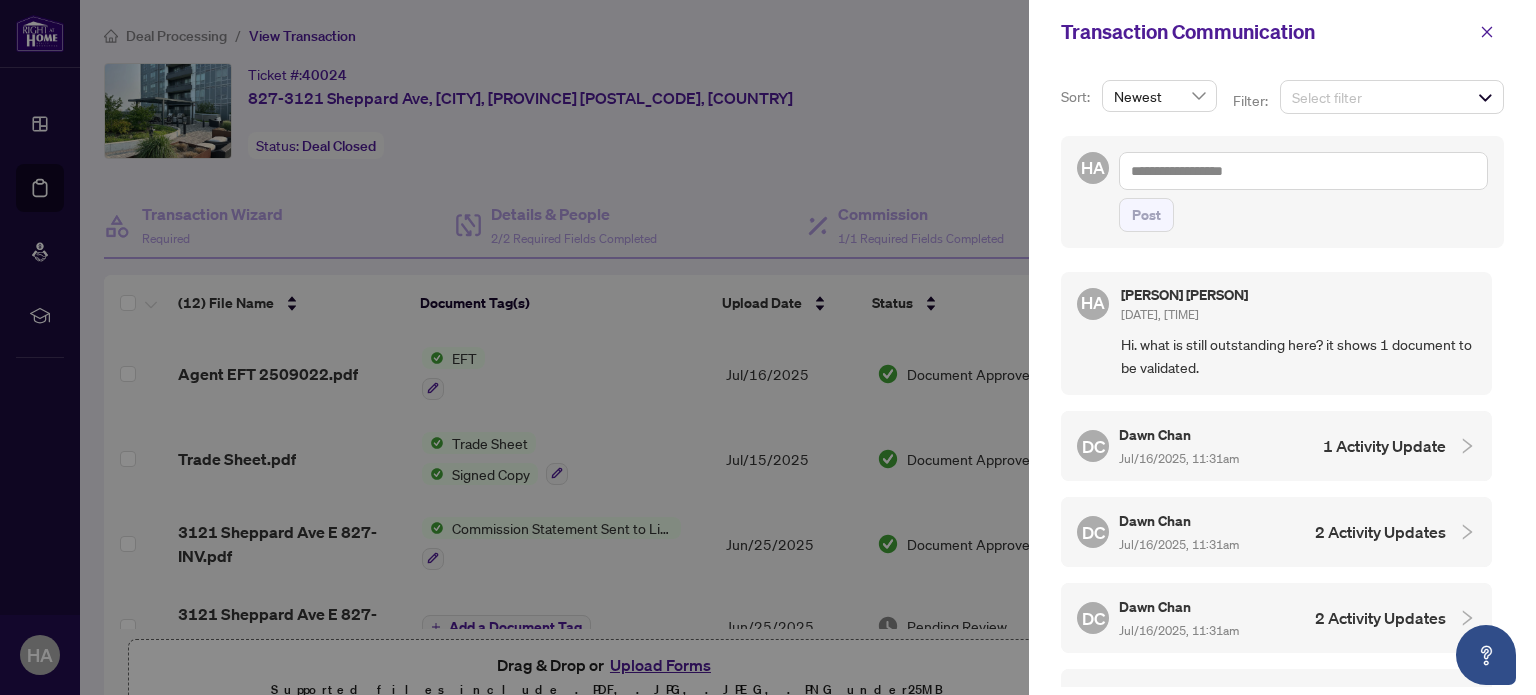 click on "Filter:" at bounding box center [1252, 108] 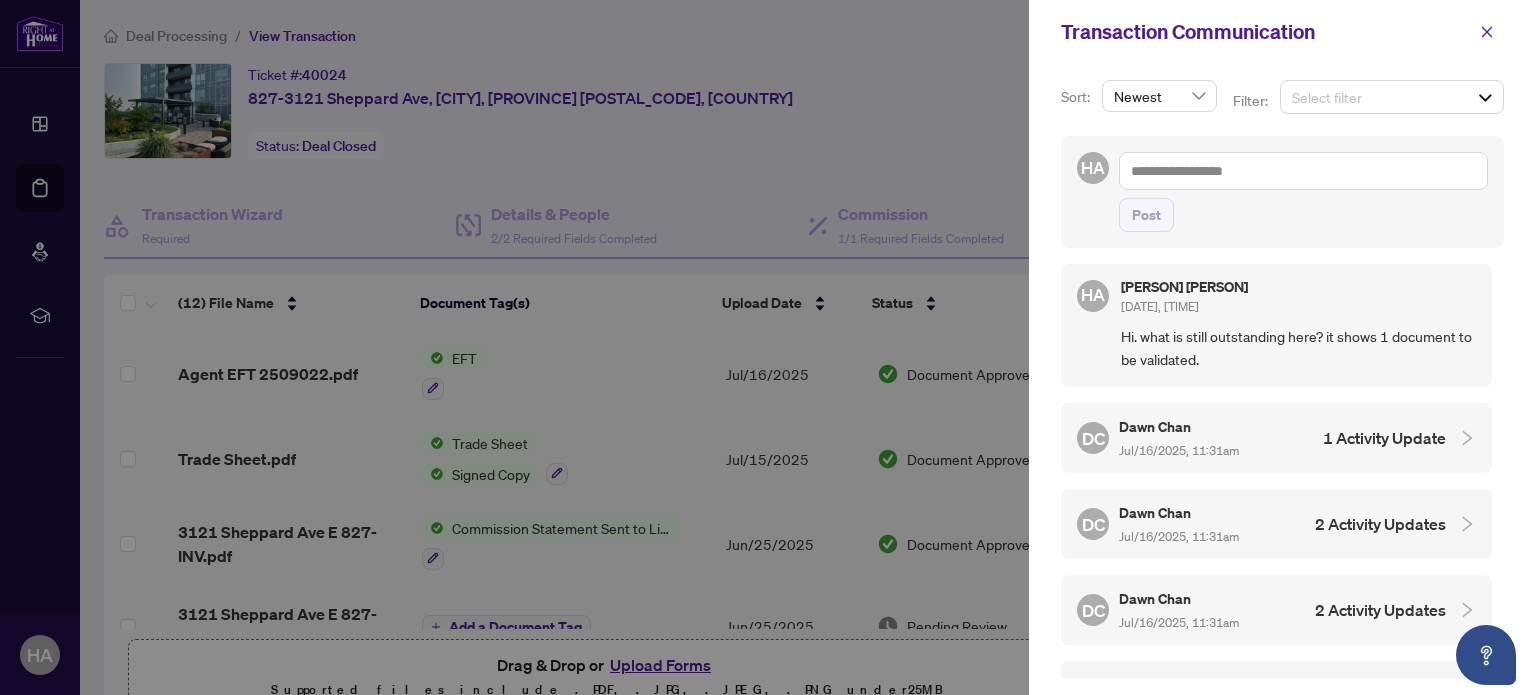 scroll, scrollTop: 0, scrollLeft: 0, axis: both 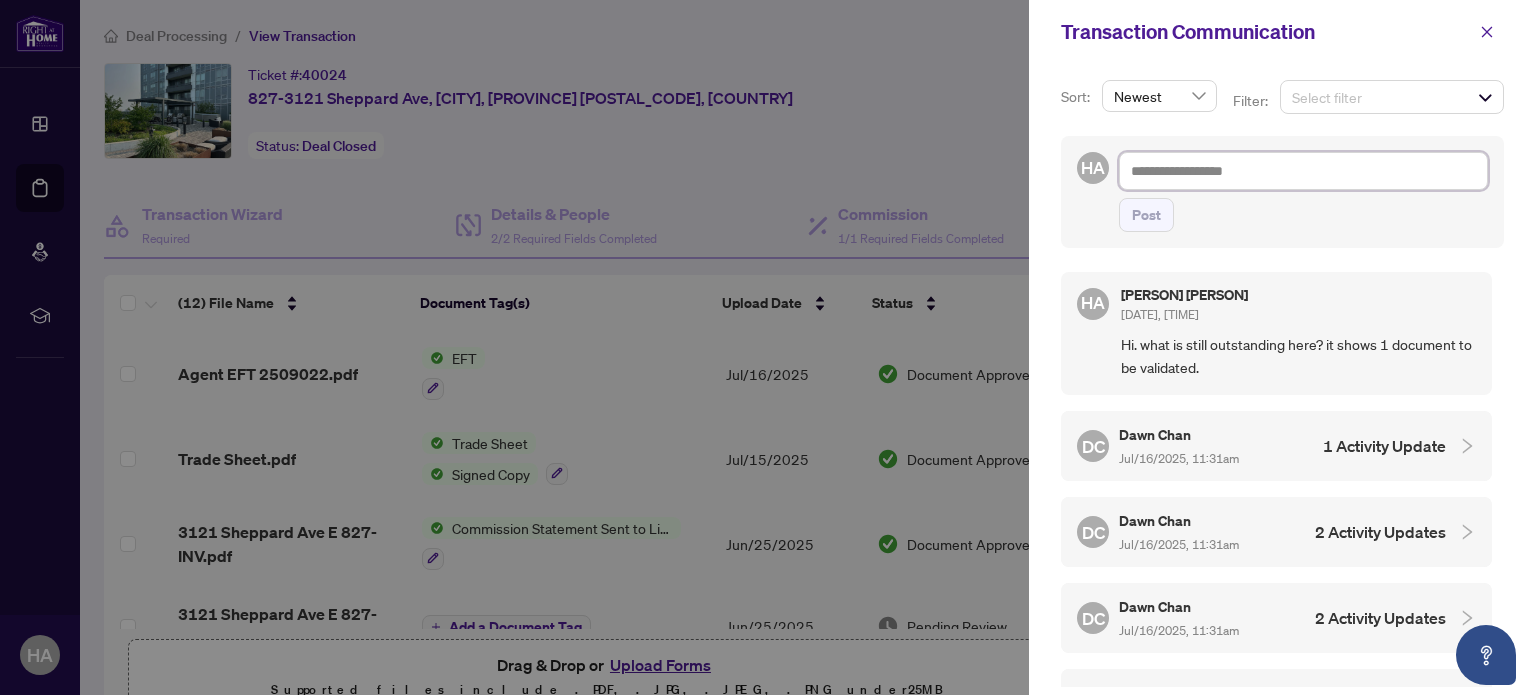 click at bounding box center [1303, 171] 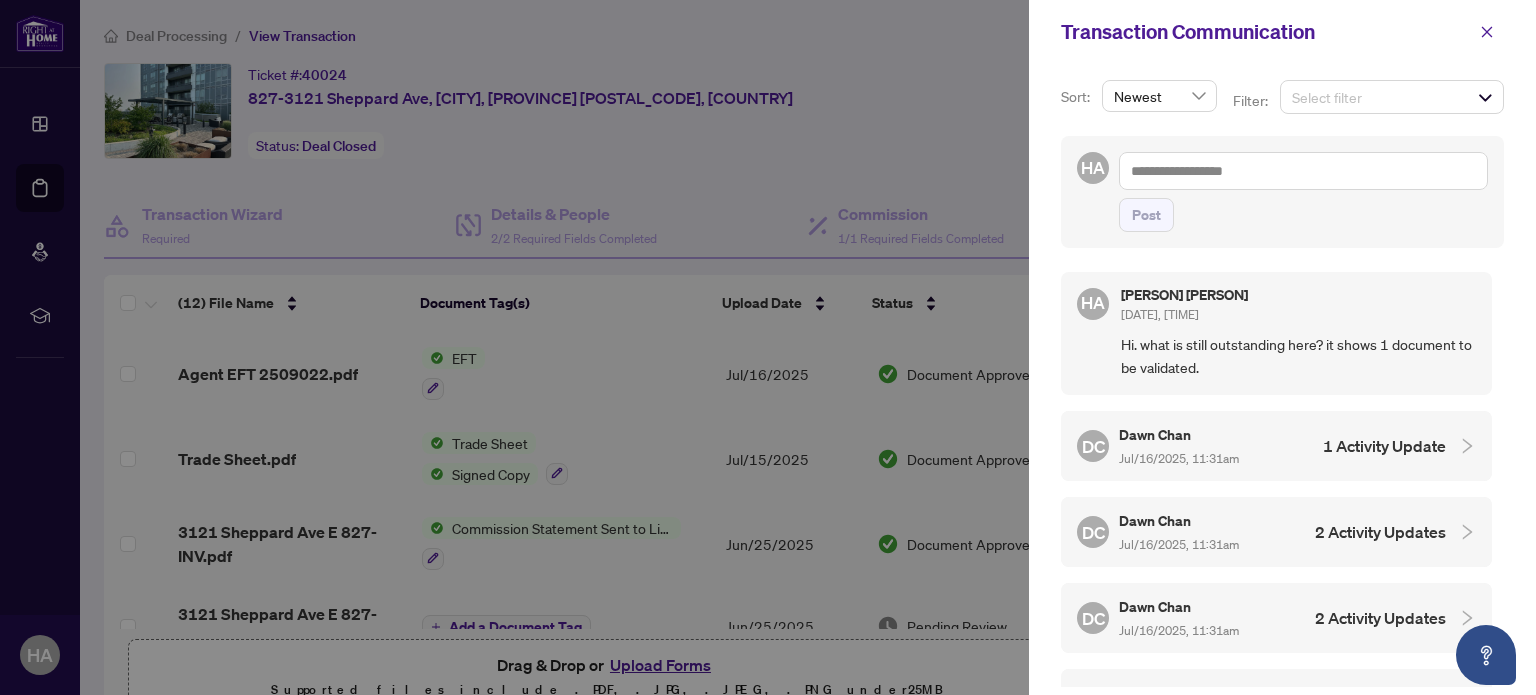 click at bounding box center (768, 347) 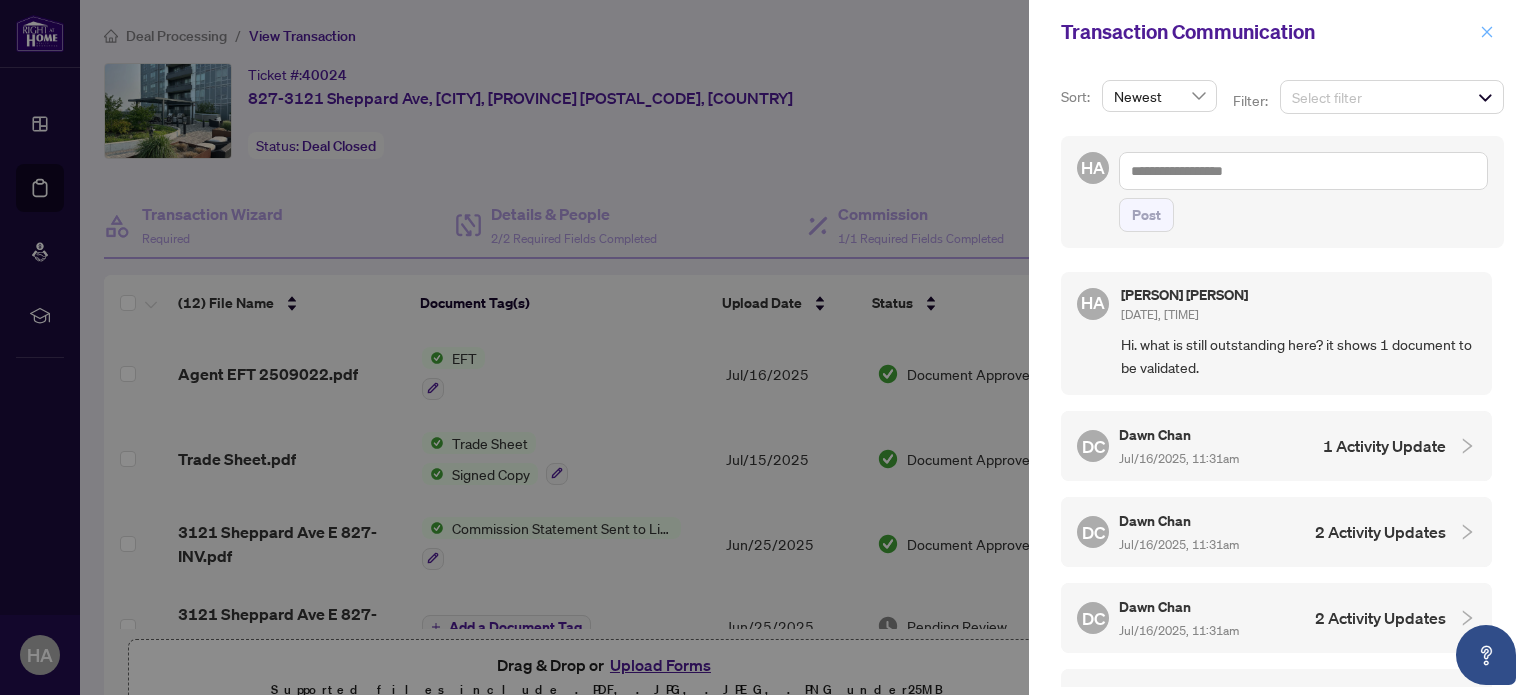 click at bounding box center (1487, 32) 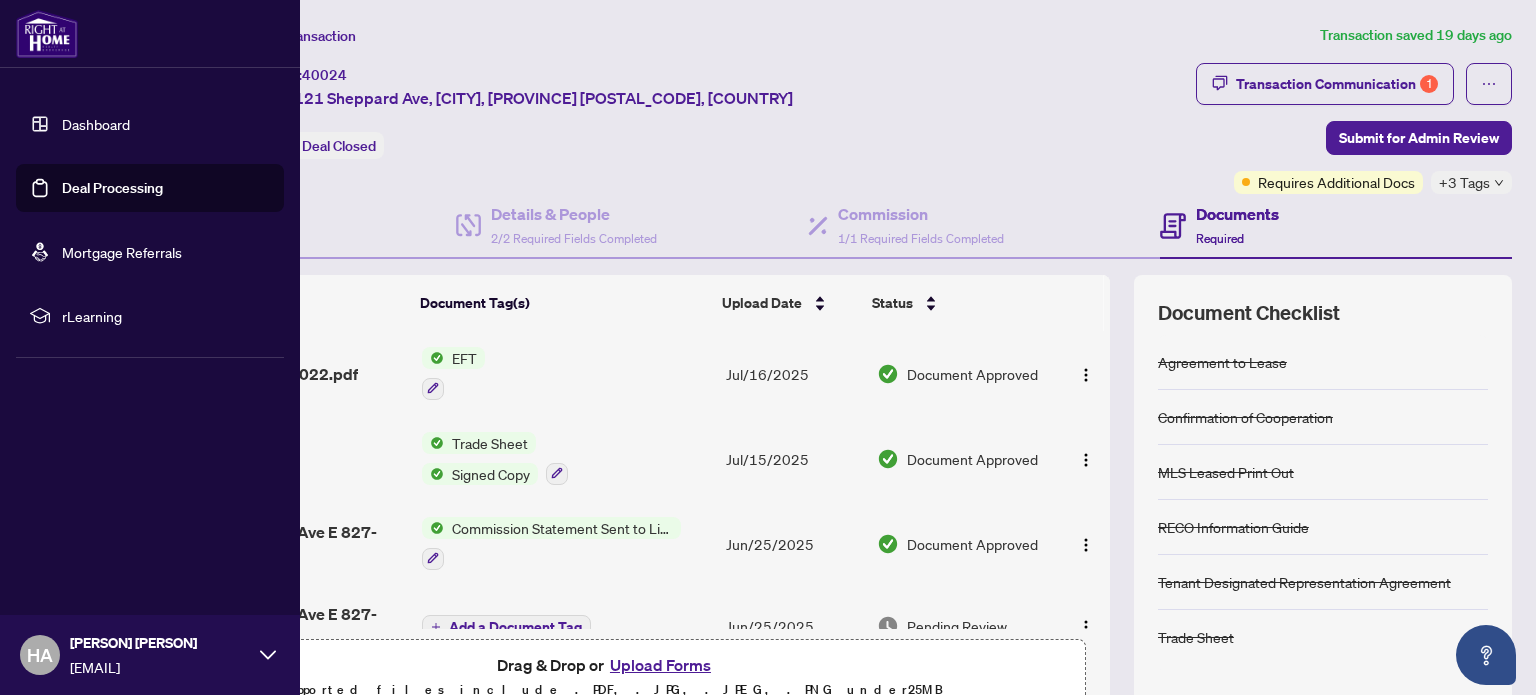 click on "Dashboard" at bounding box center (96, 124) 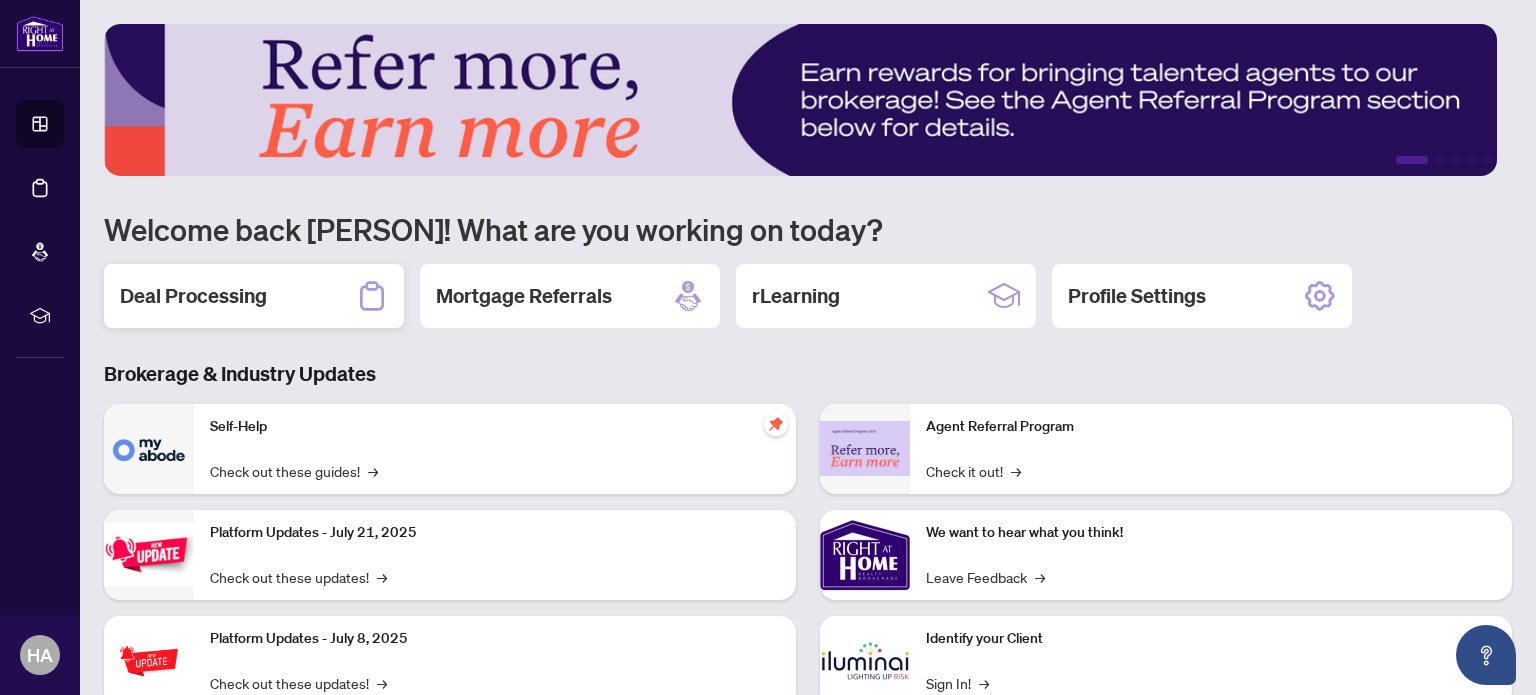 click on "Deal Processing" at bounding box center (254, 296) 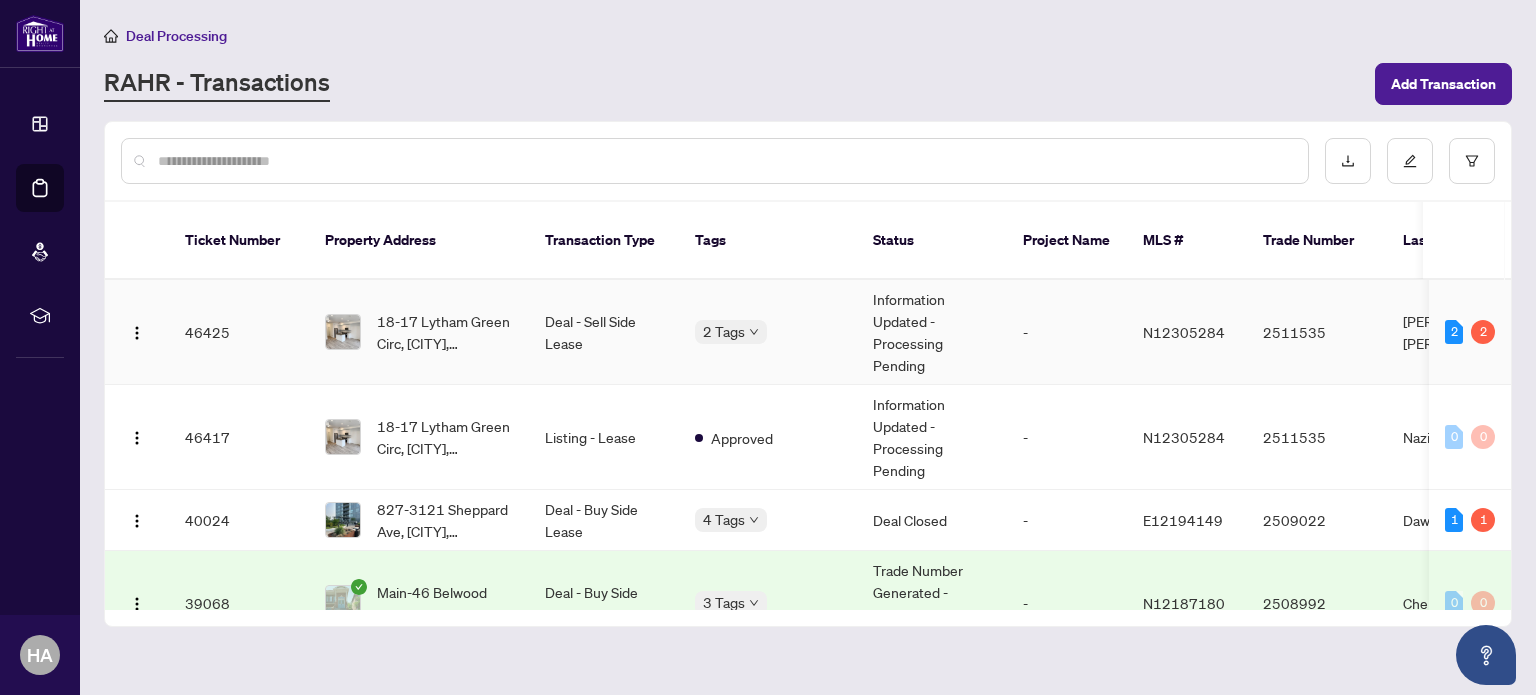 click on "2511535" at bounding box center [1317, 332] 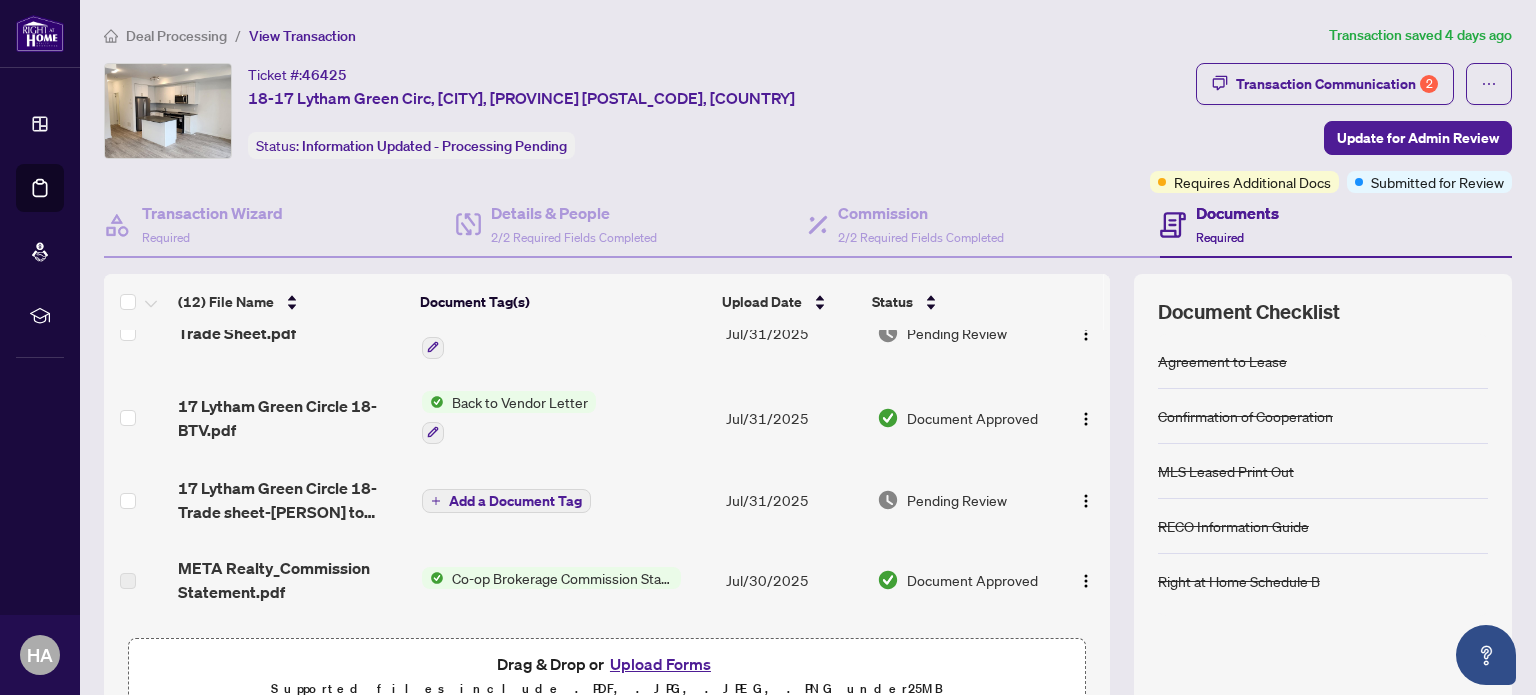 scroll, scrollTop: 0, scrollLeft: 0, axis: both 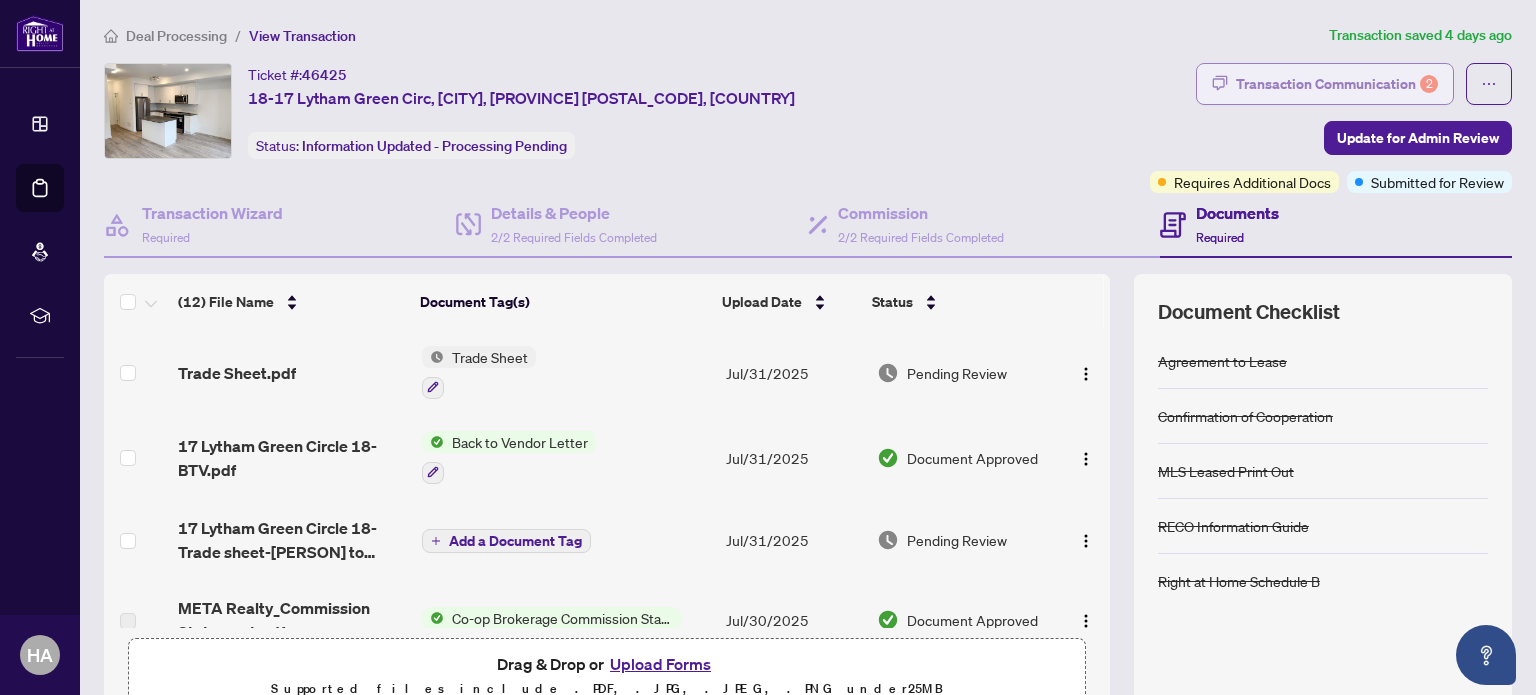 click on "Transaction Communication 2" at bounding box center [1337, 84] 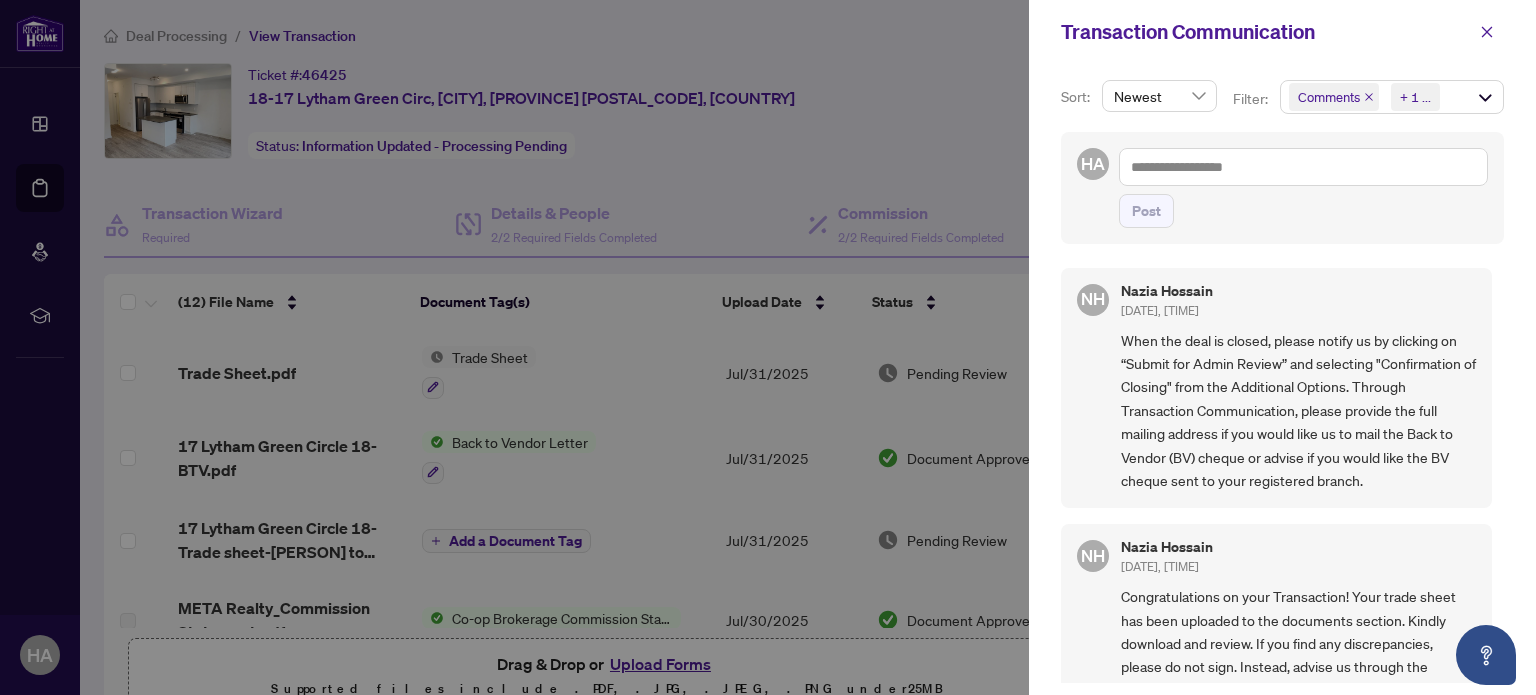 click at bounding box center [768, 347] 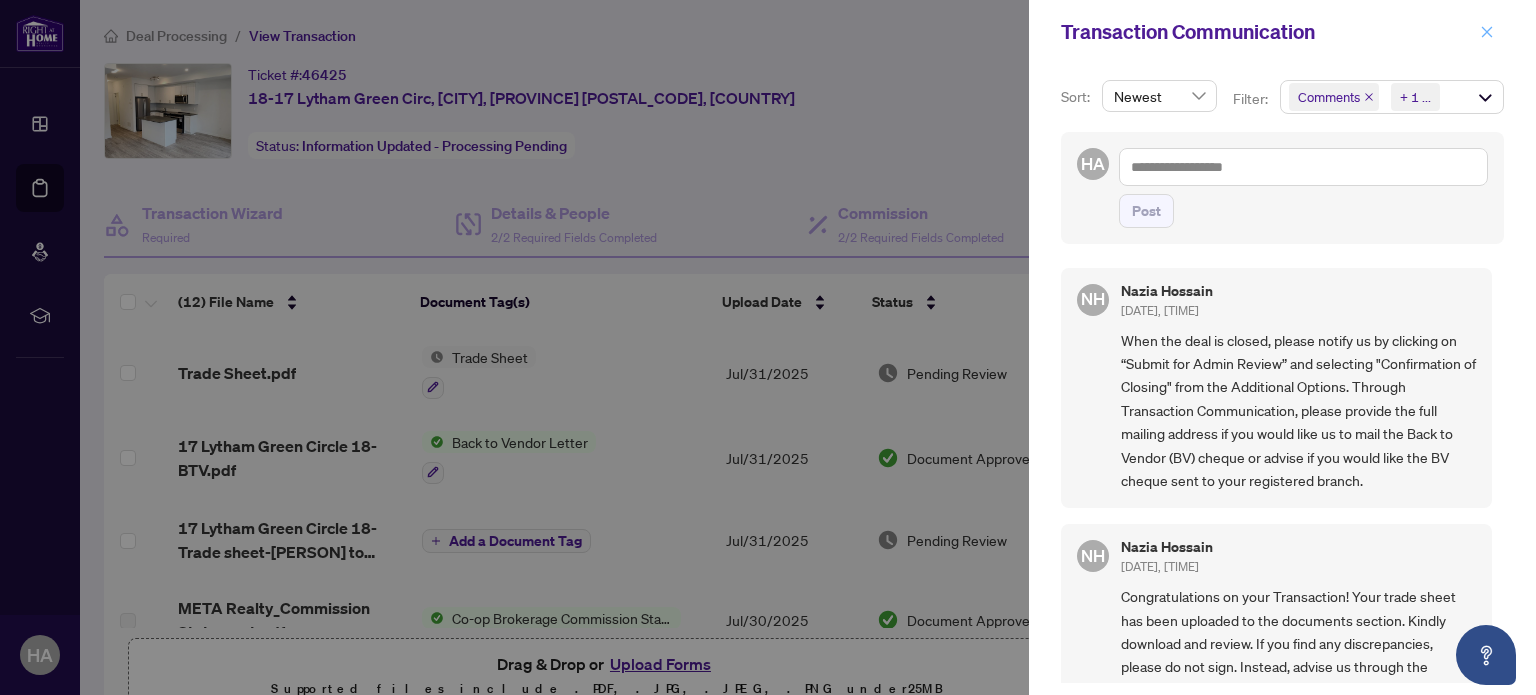 click 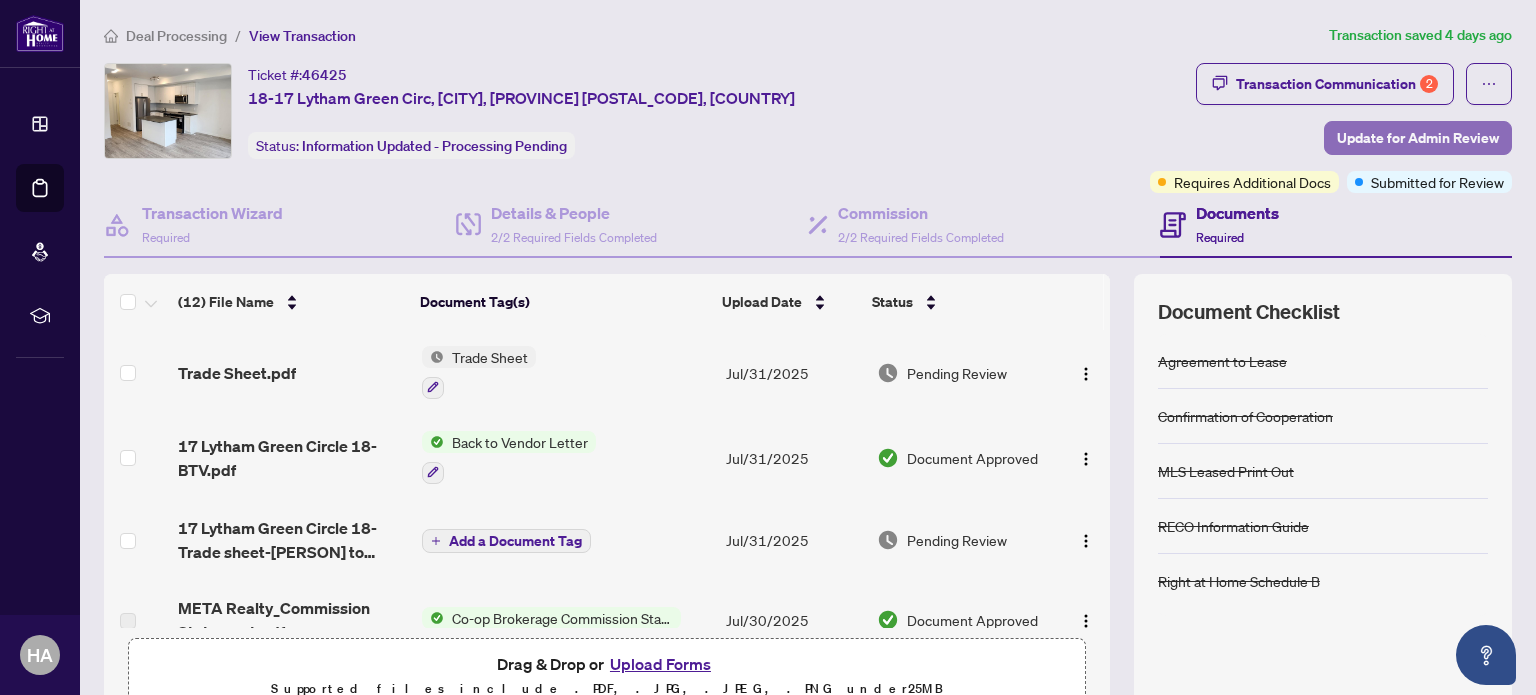 click on "Update for Admin Review" at bounding box center (1418, 138) 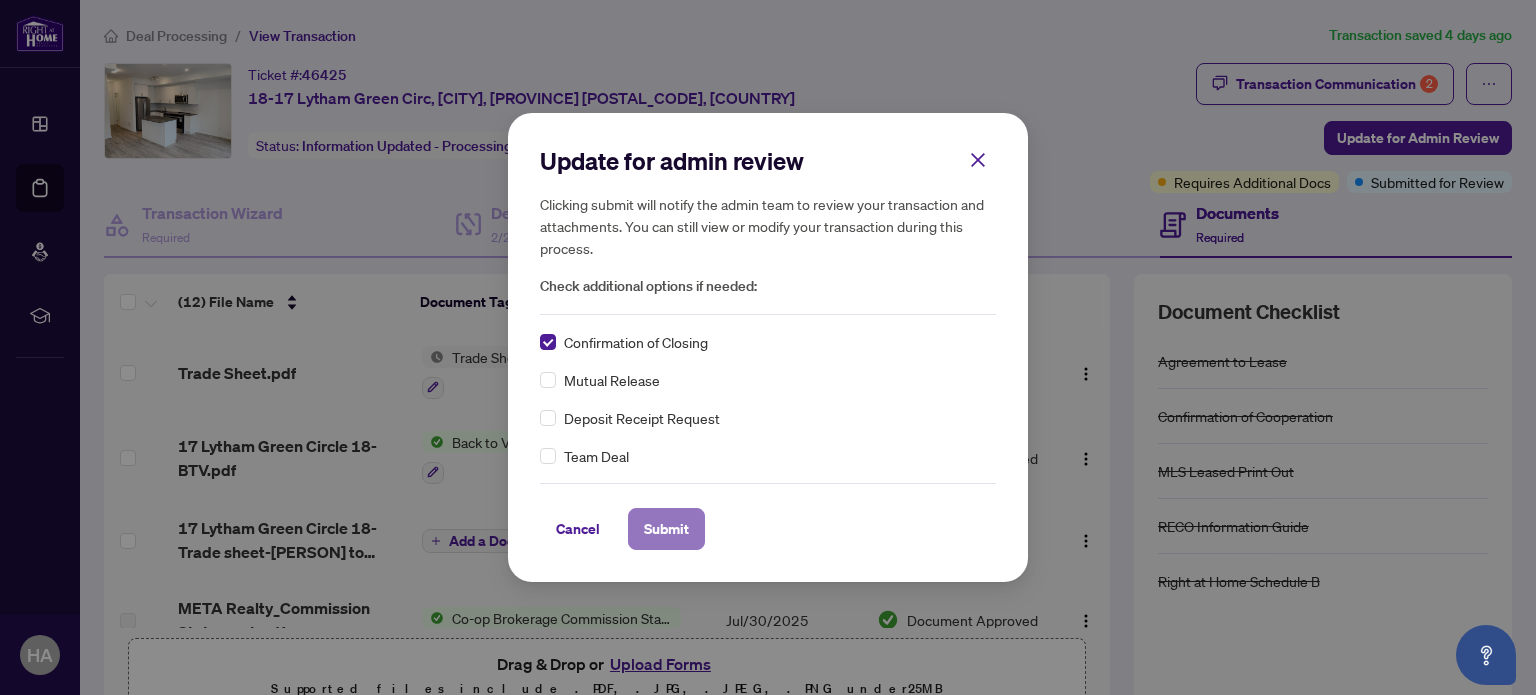 click on "Submit" at bounding box center [666, 529] 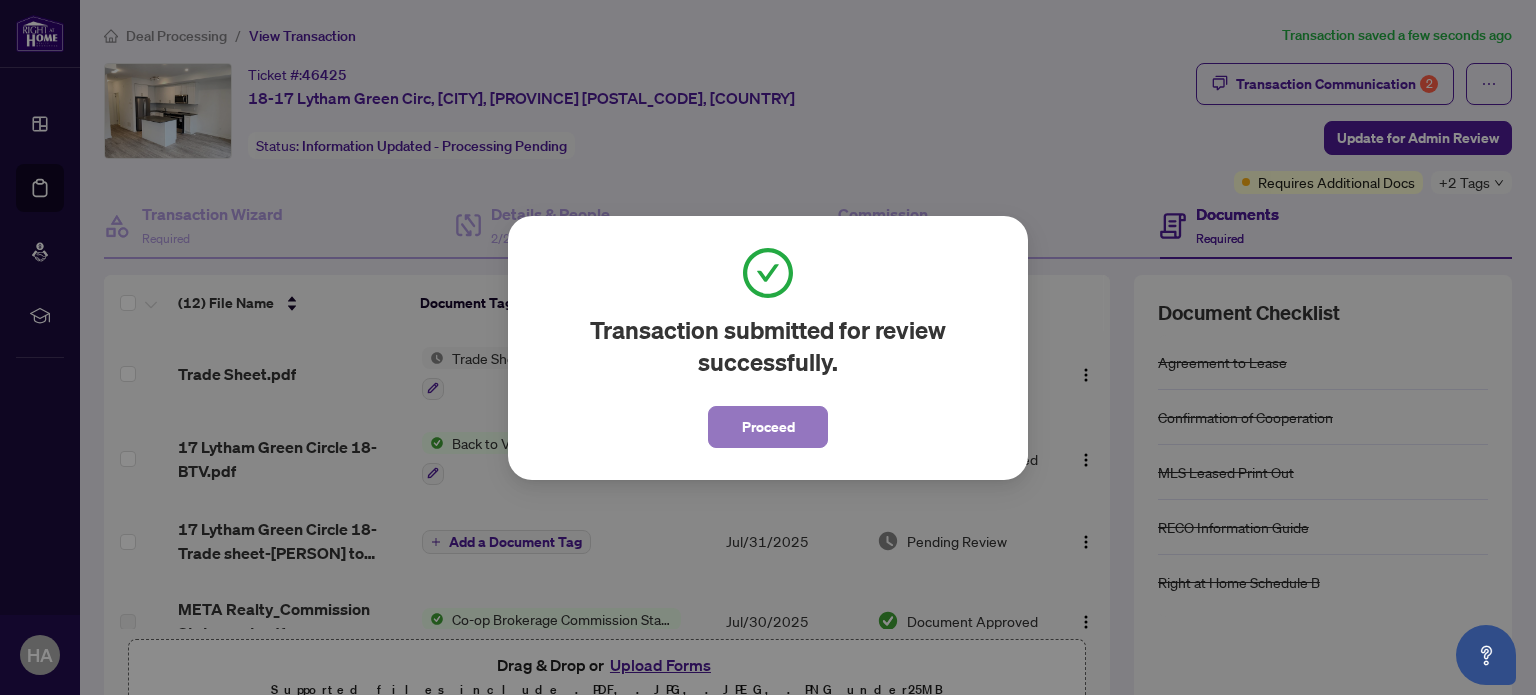 click on "Proceed" at bounding box center [768, 427] 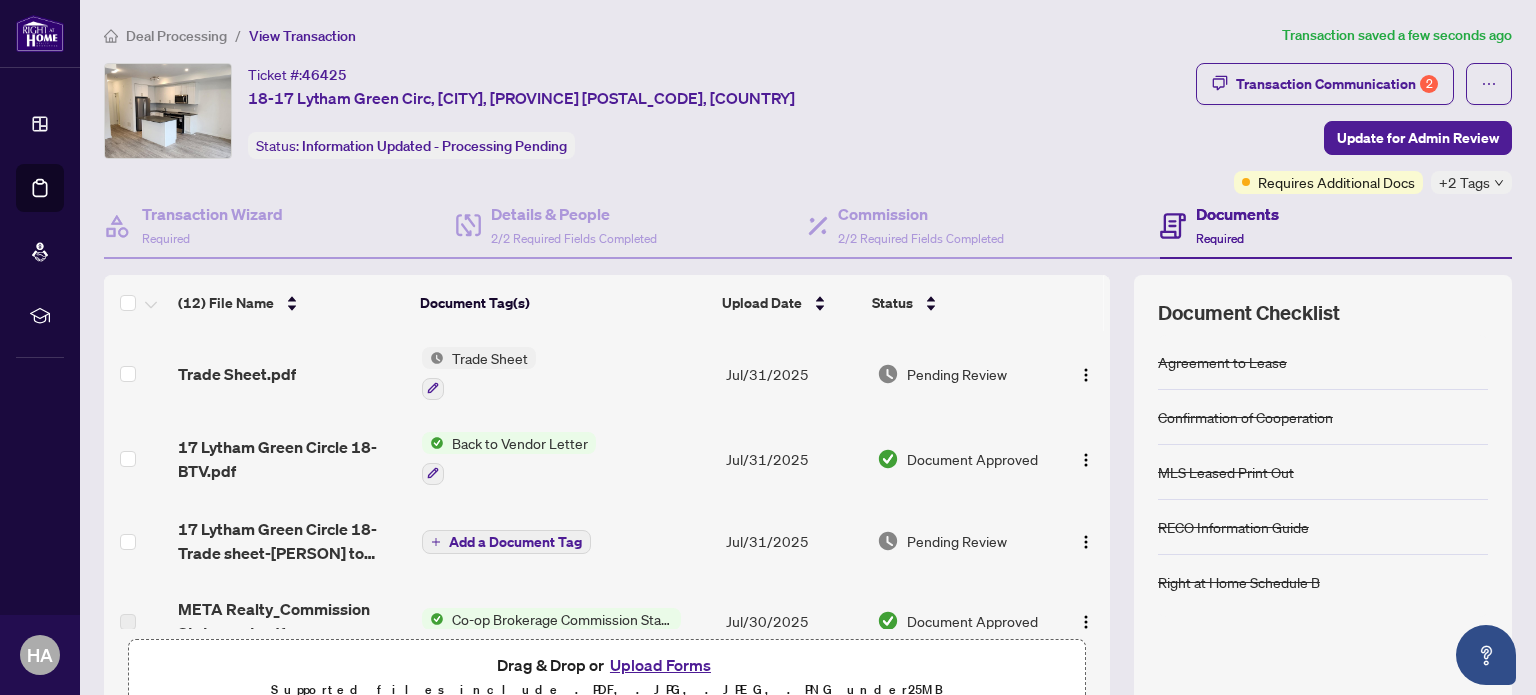 click on "46425" at bounding box center [324, 75] 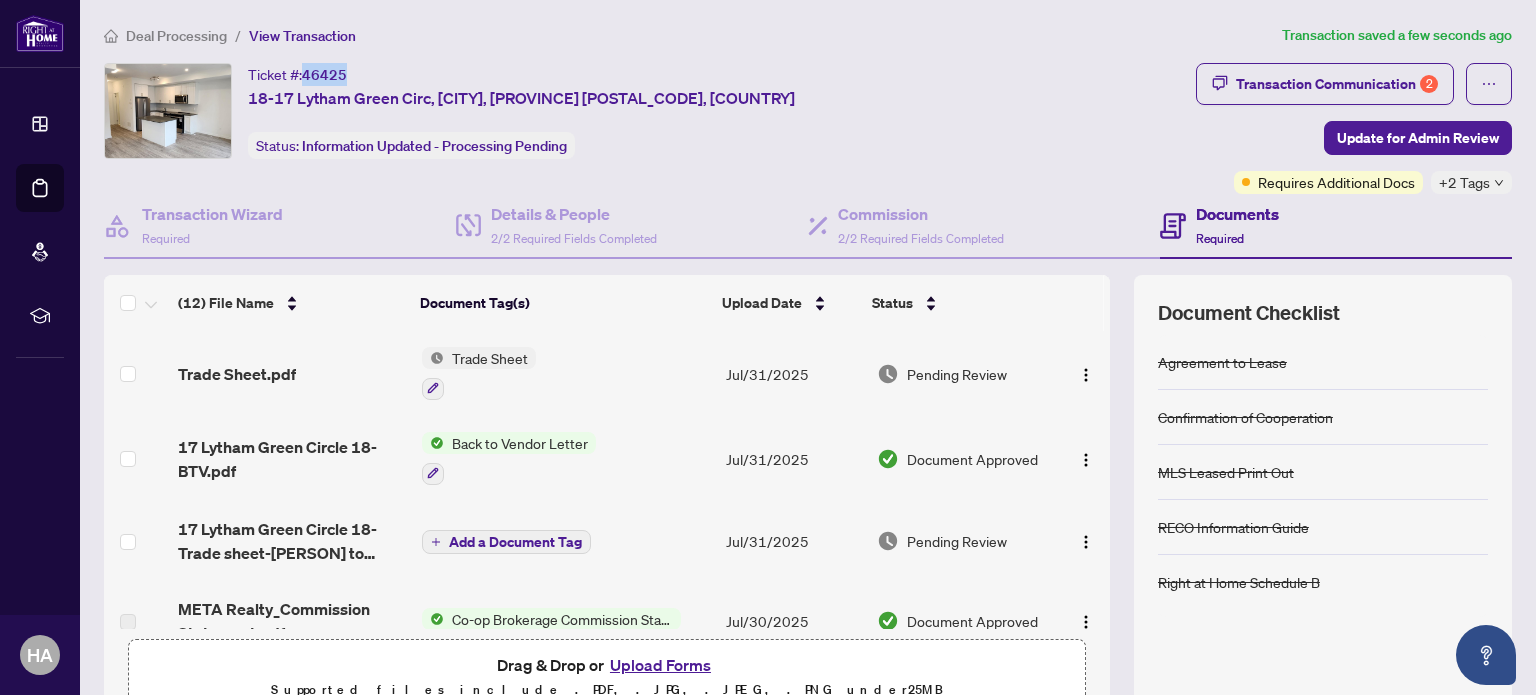 click on "46425" at bounding box center (324, 75) 